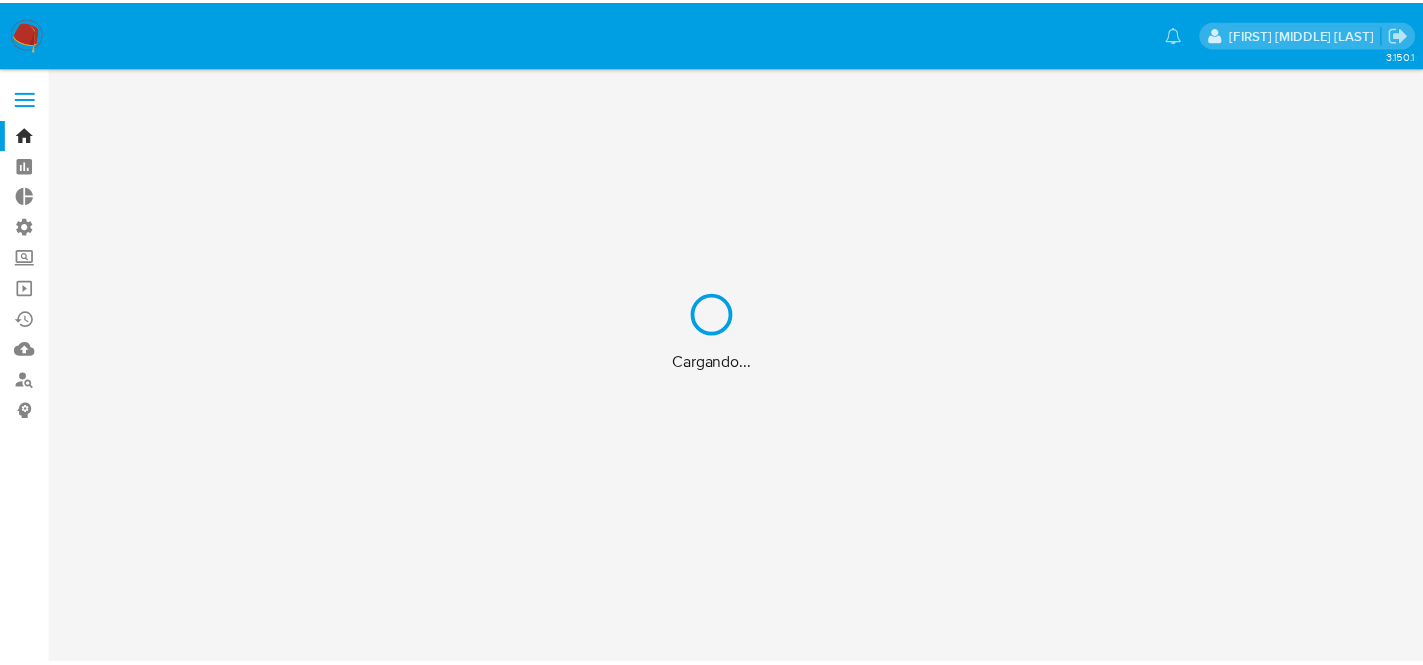 scroll, scrollTop: 0, scrollLeft: 0, axis: both 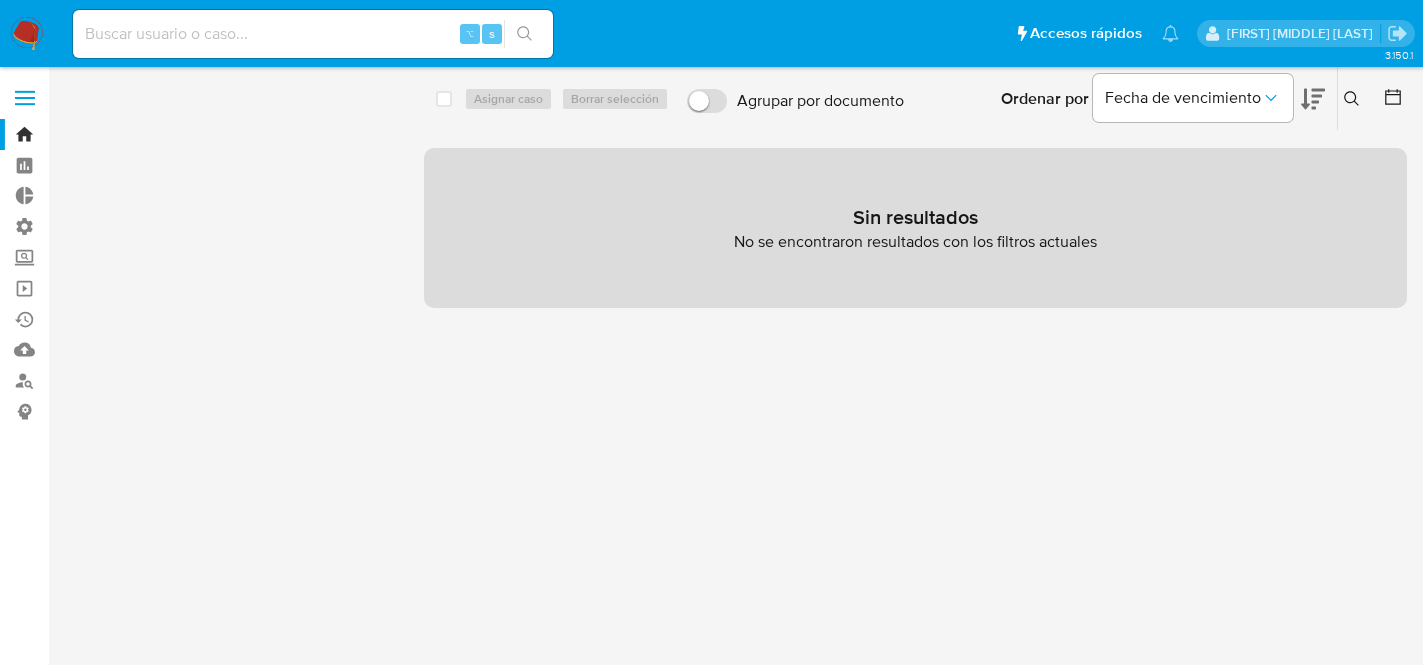 drag, startPoint x: 194, startPoint y: 182, endPoint x: 86, endPoint y: 141, distance: 115.52056 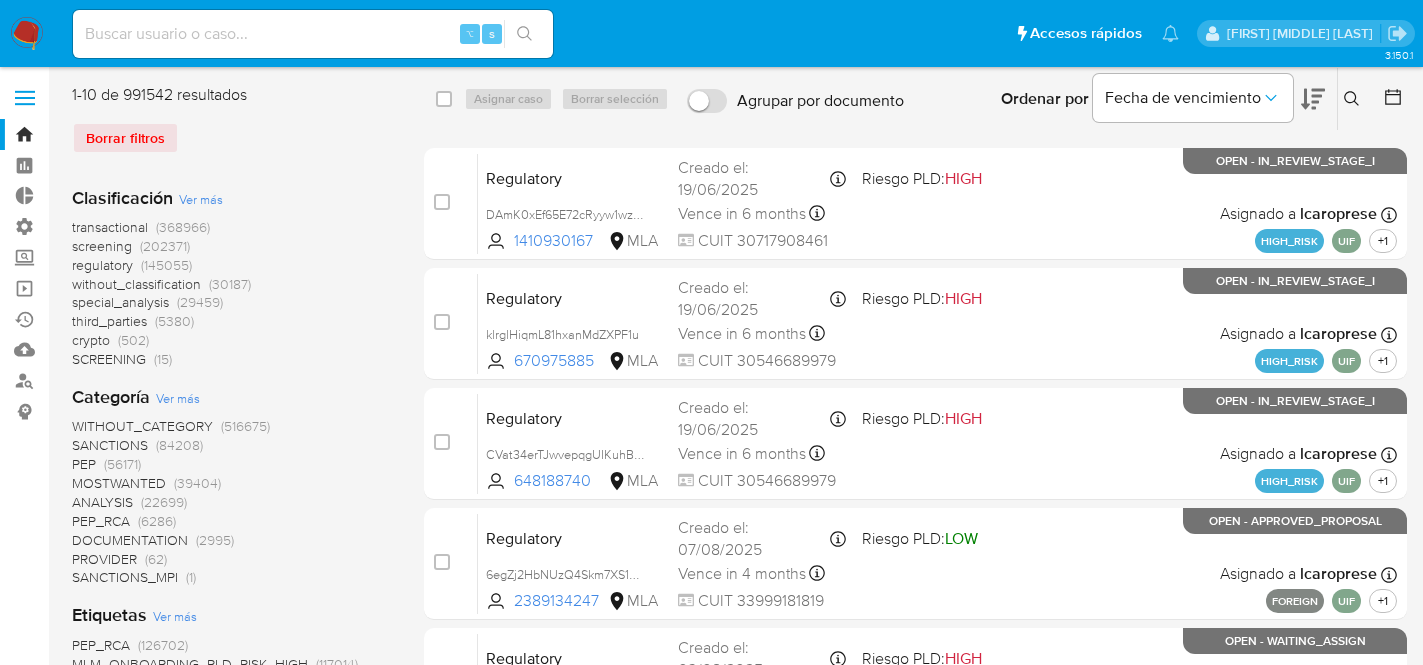 click at bounding box center [313, 34] 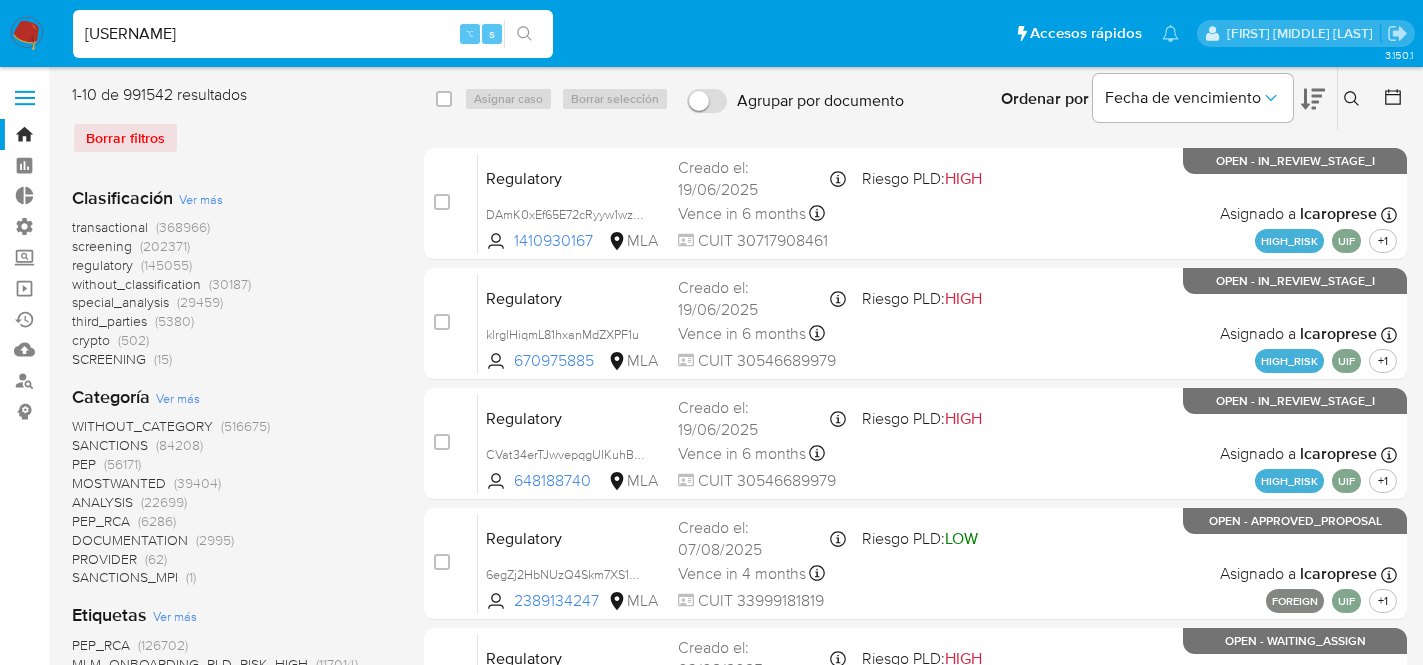 drag, startPoint x: 230, startPoint y: 34, endPoint x: 20, endPoint y: 0, distance: 212.73457 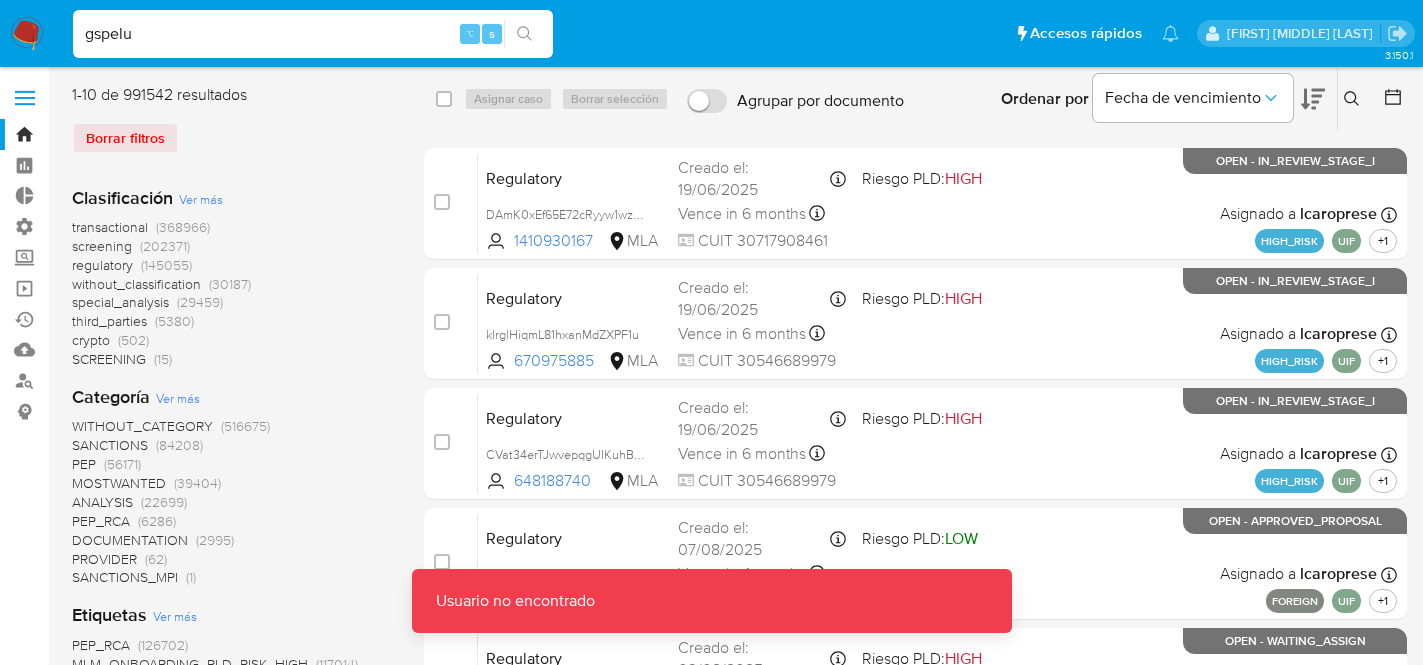 click on "Pausado Ver notificaciones gspelu ⌥ s Accesos rápidos   Presiona las siguientes teclas para acceder a algunas de las funciones Buscar caso o usuario ⌥ s Volver al home ⌥ h" at bounding box center [626, 33] 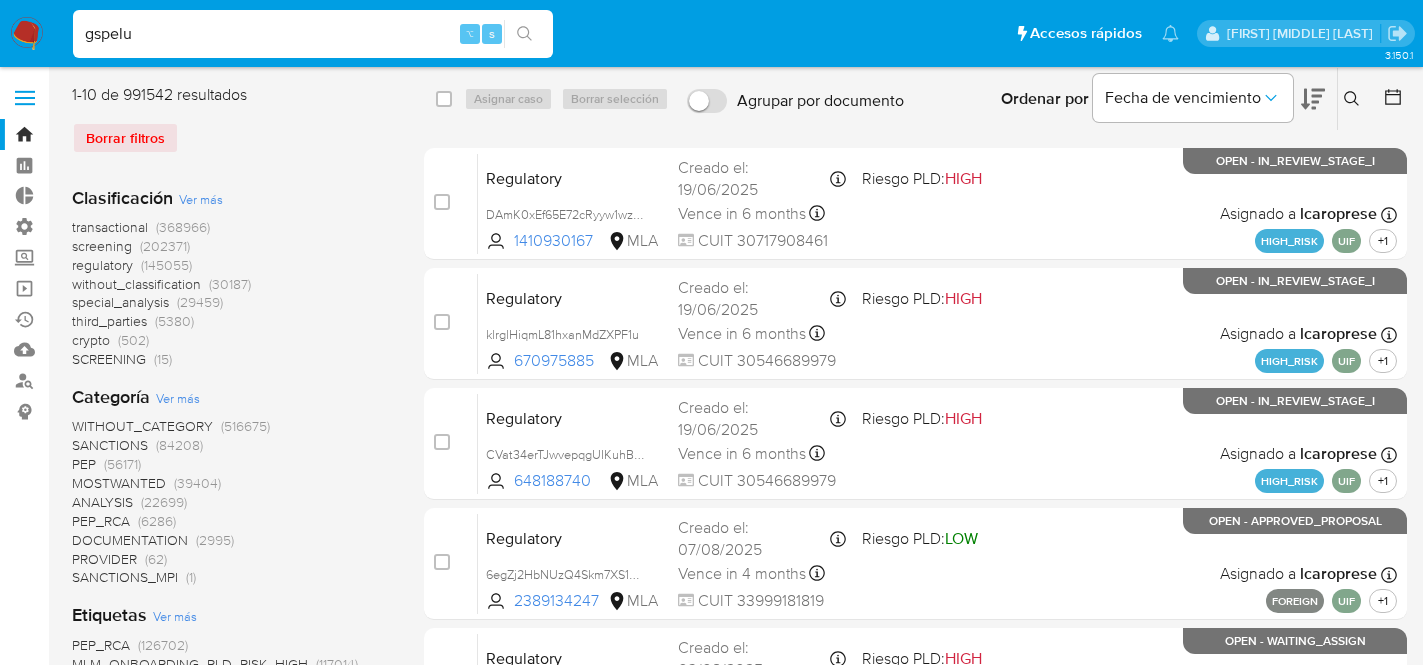 drag, startPoint x: 322, startPoint y: 37, endPoint x: 72, endPoint y: 14, distance: 251.05577 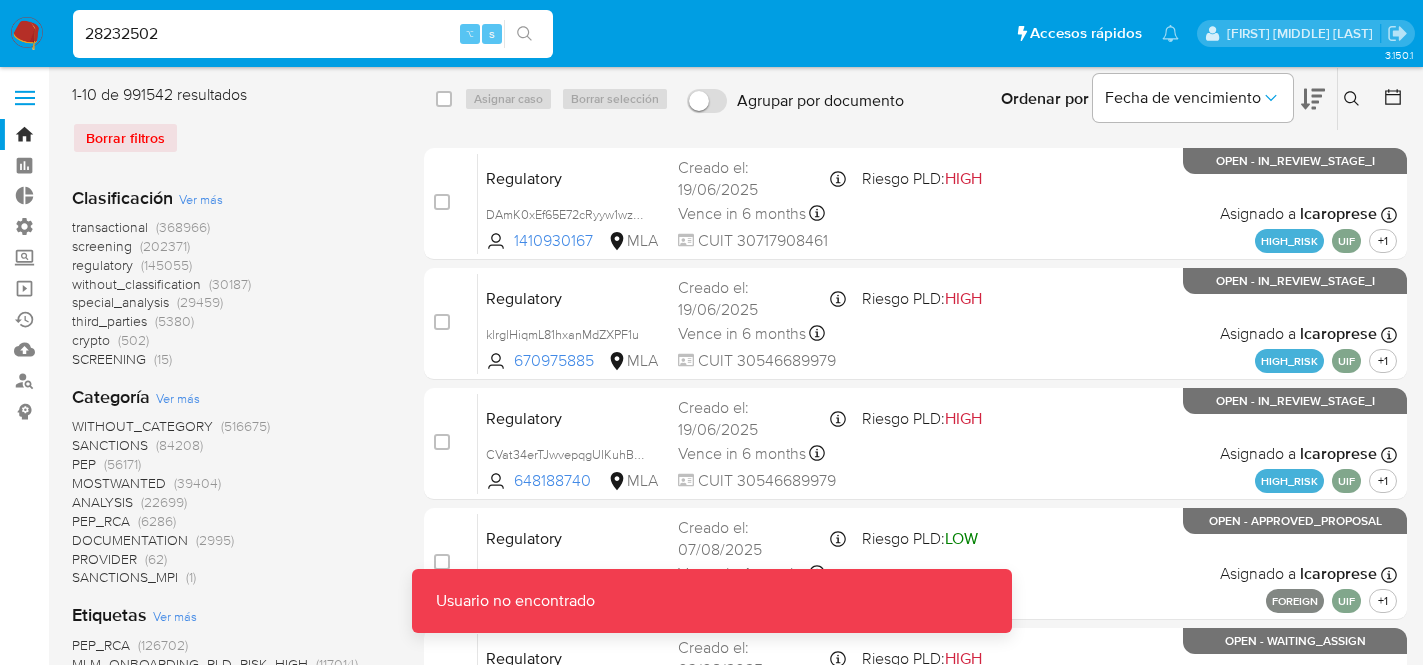 click on "Borrar filtros" at bounding box center [232, 138] 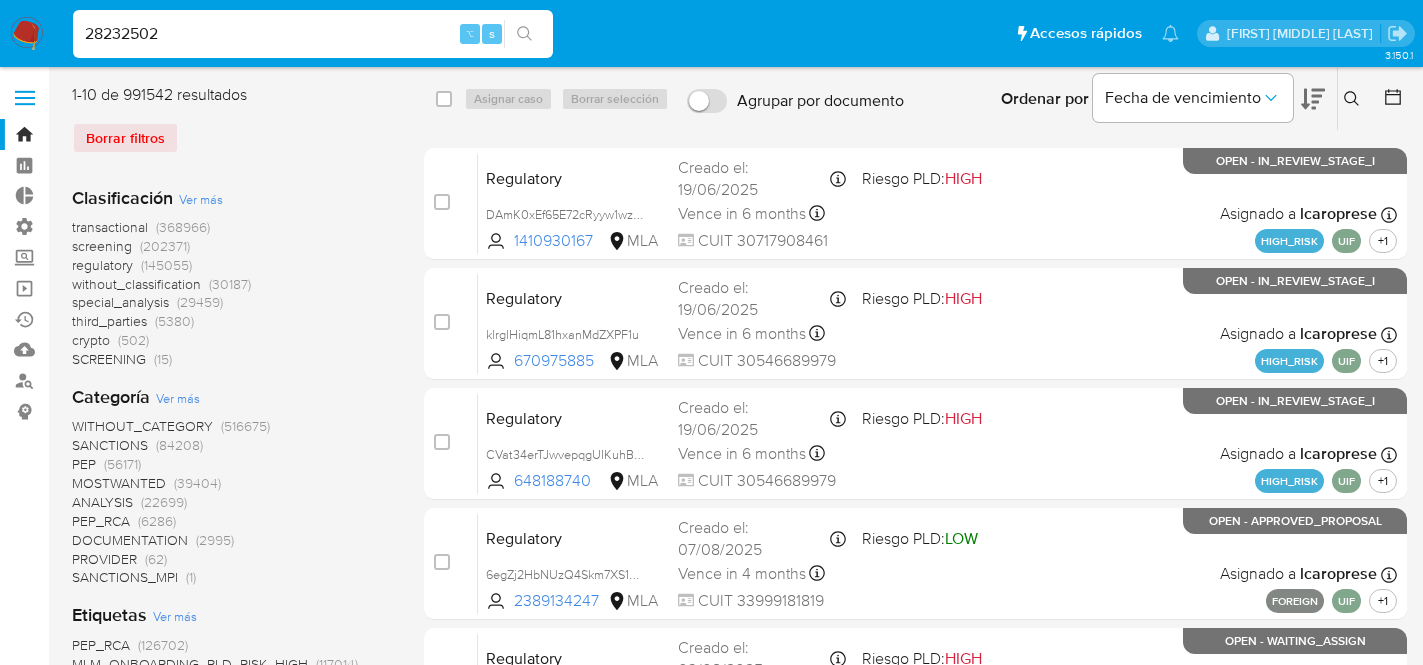click on "Borrar filtros" at bounding box center [232, 138] 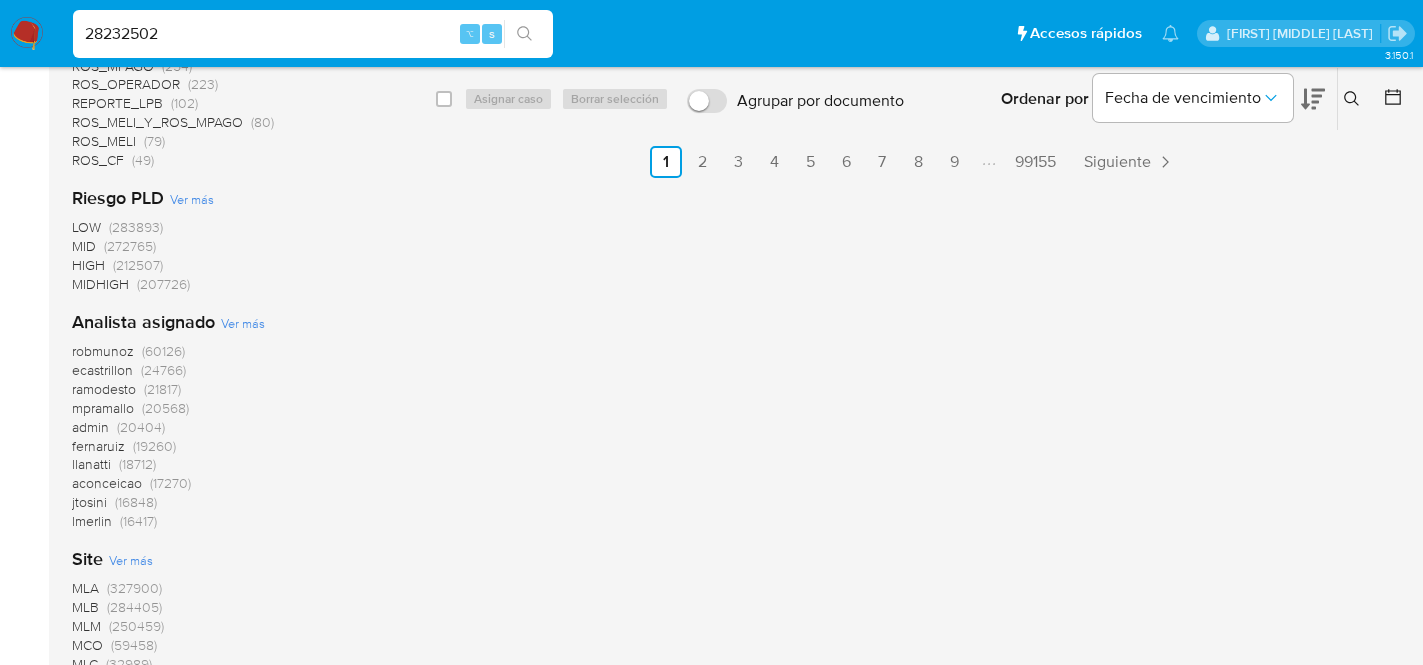 scroll, scrollTop: 1446, scrollLeft: 0, axis: vertical 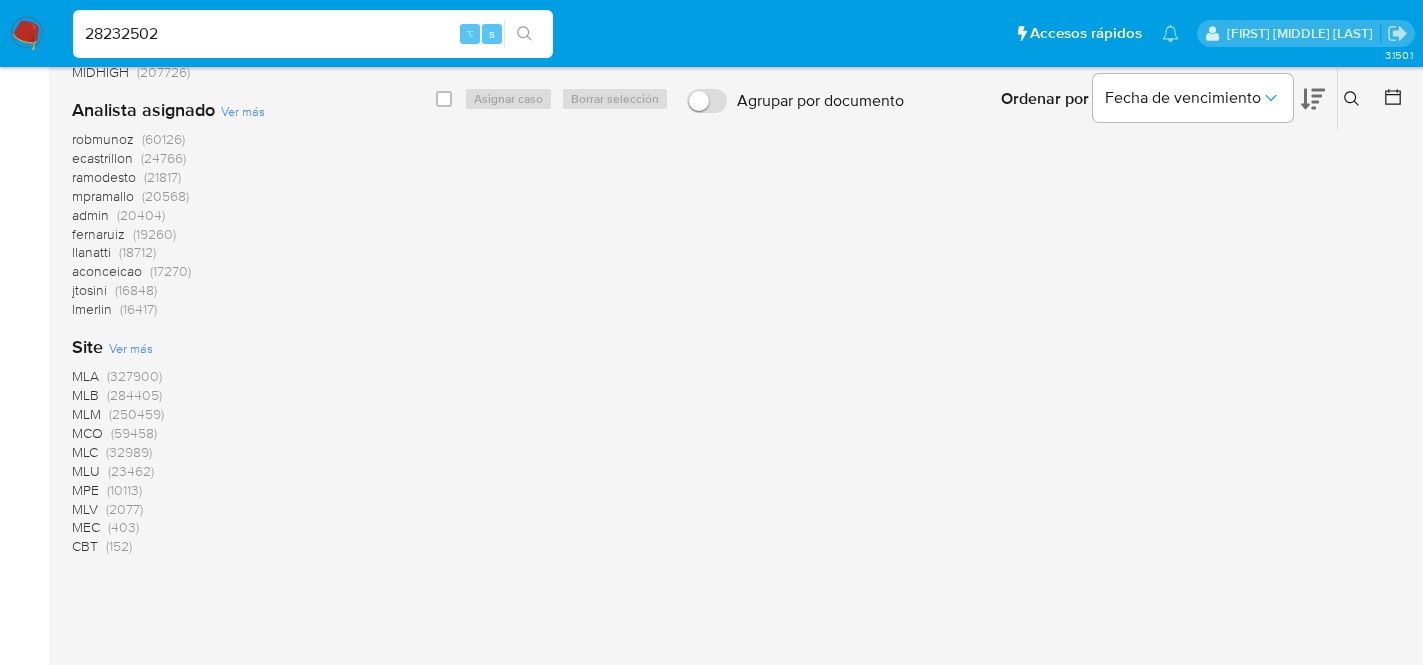 click on "MLA" at bounding box center [85, 376] 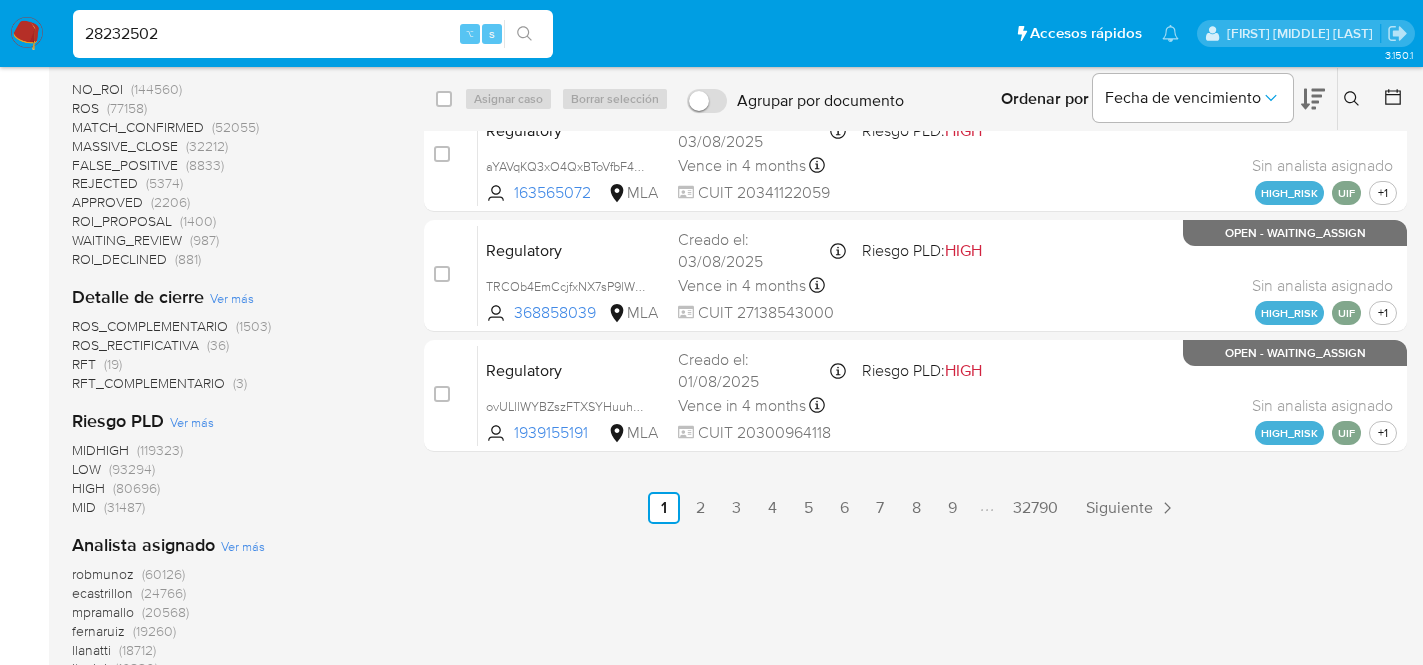 scroll, scrollTop: 1086, scrollLeft: 0, axis: vertical 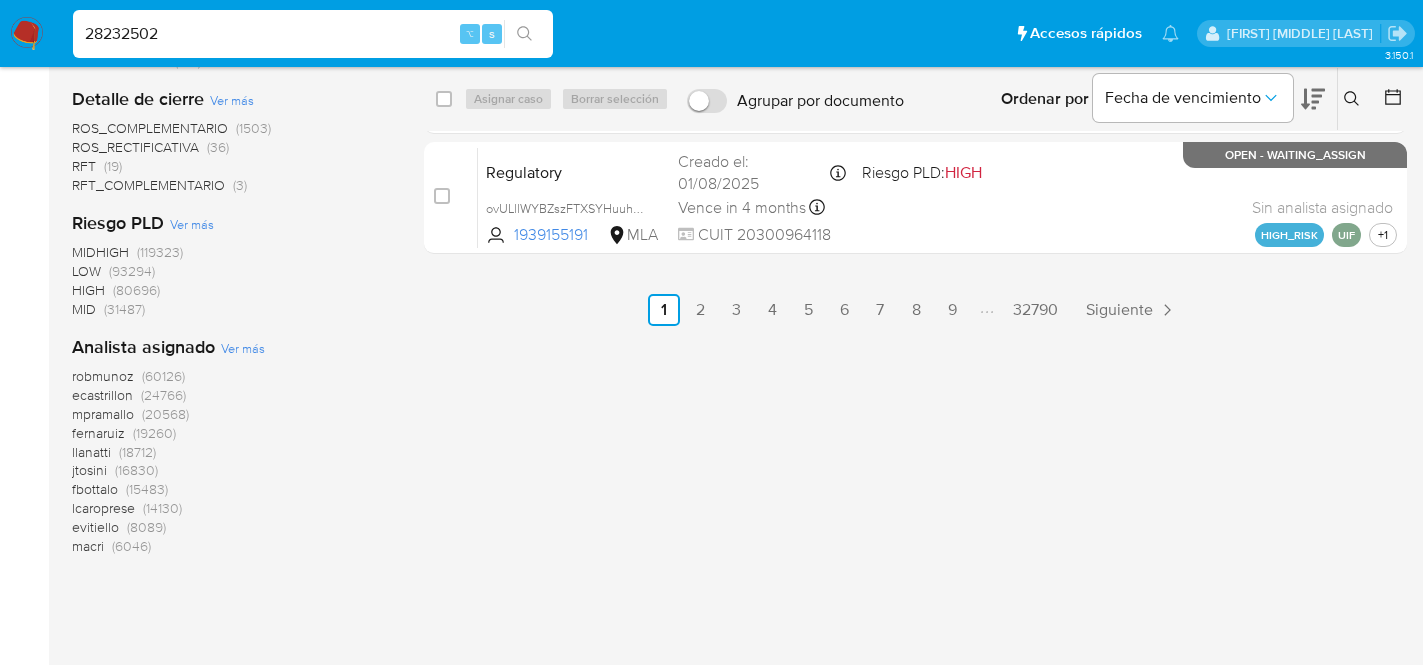 click on "28232502" at bounding box center (313, 34) 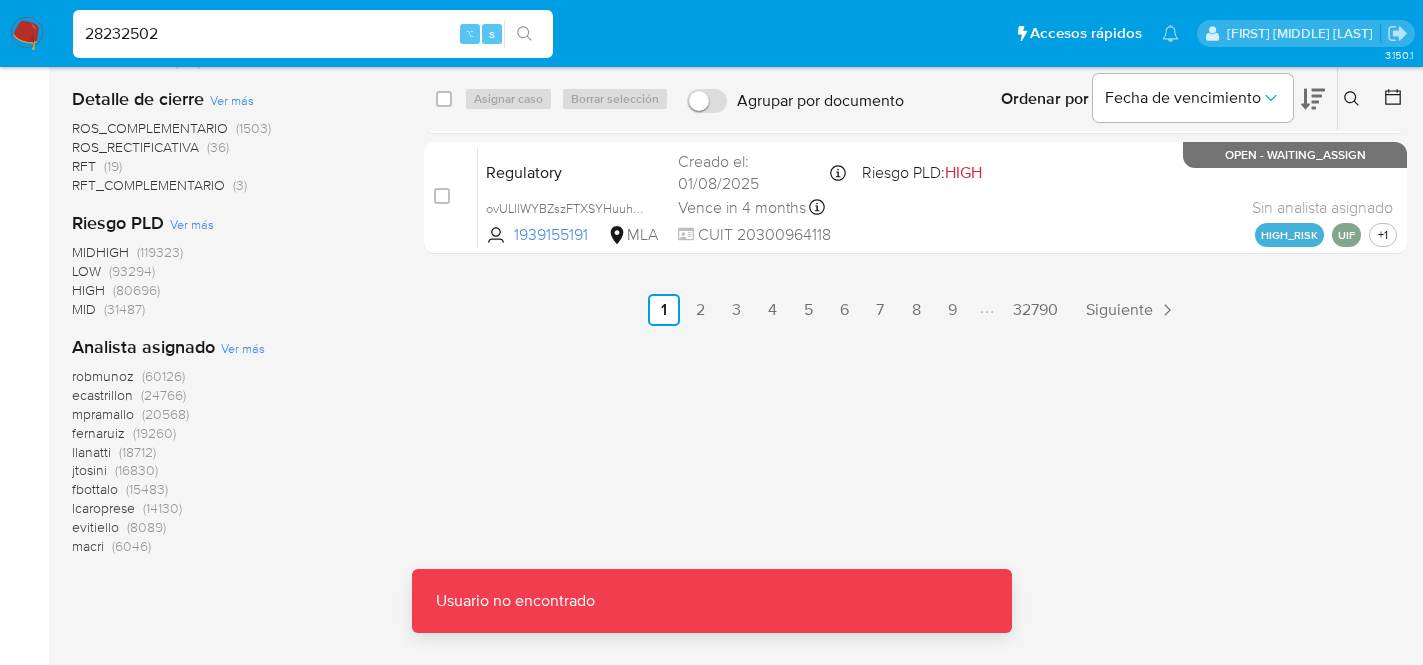 scroll, scrollTop: 0, scrollLeft: 0, axis: both 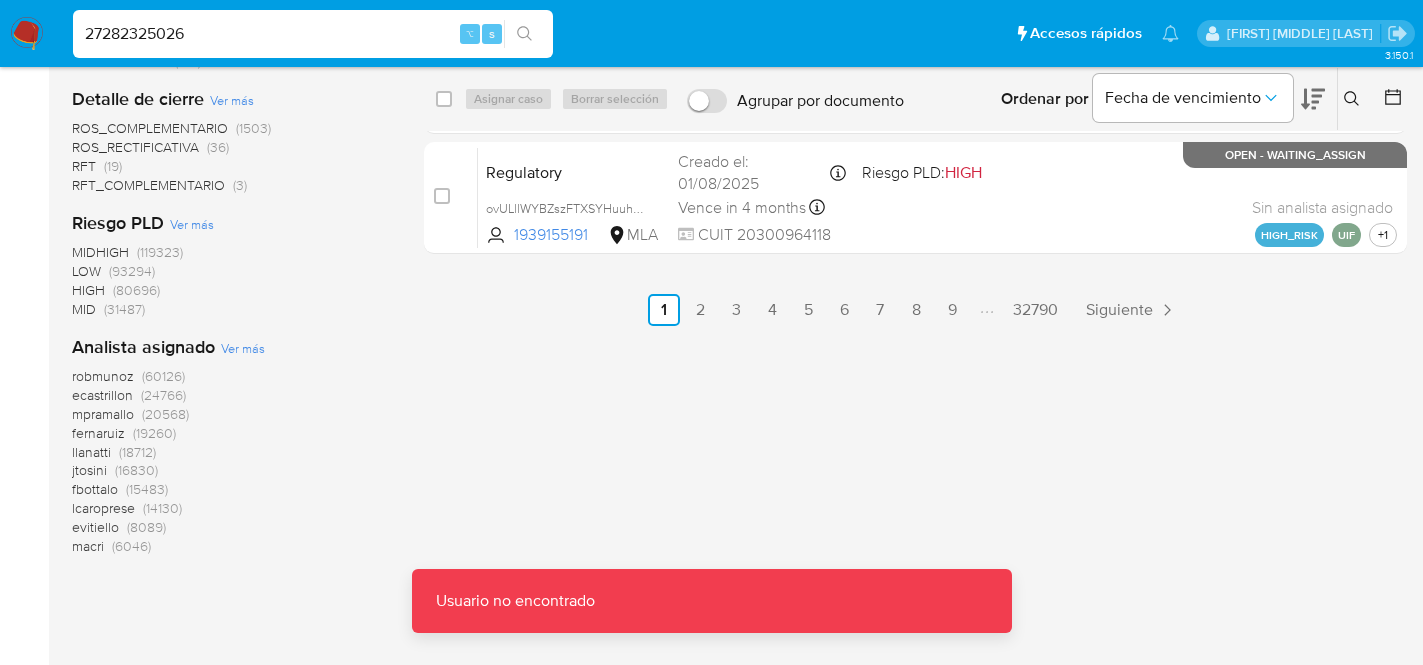 click on "27282325026" at bounding box center [313, 34] 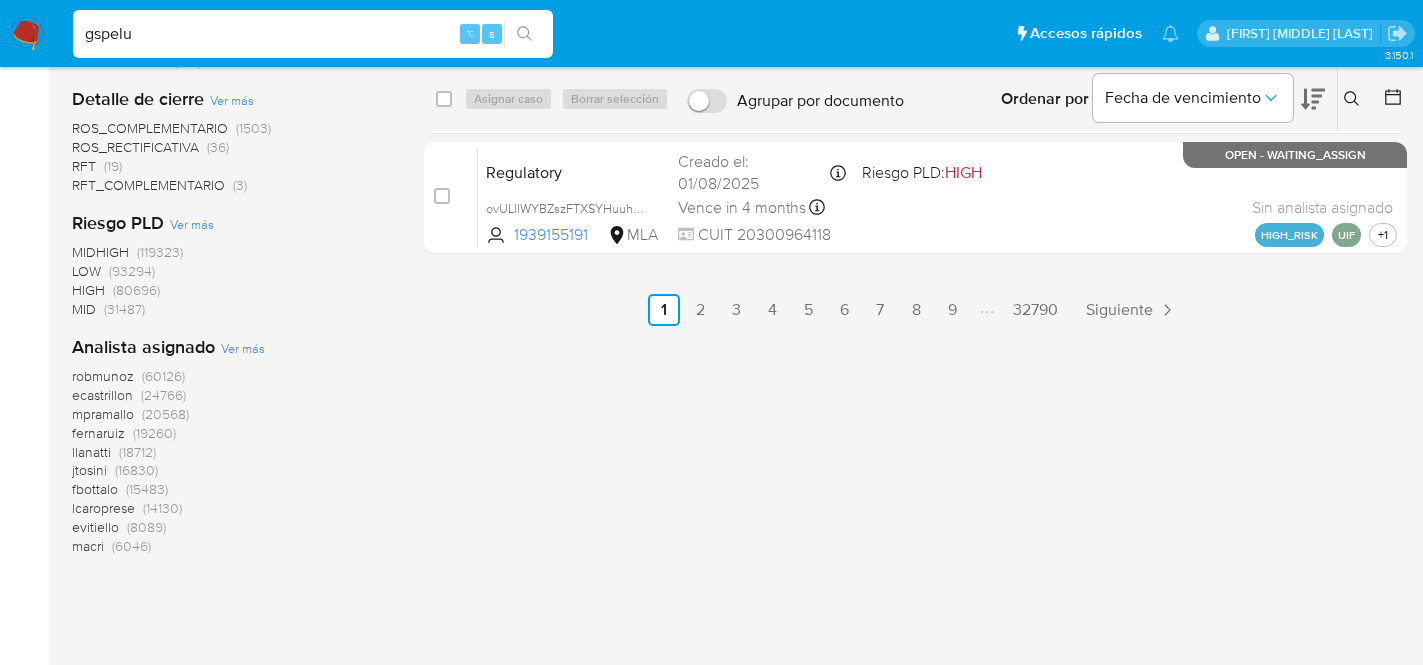 scroll, scrollTop: 0, scrollLeft: 0, axis: both 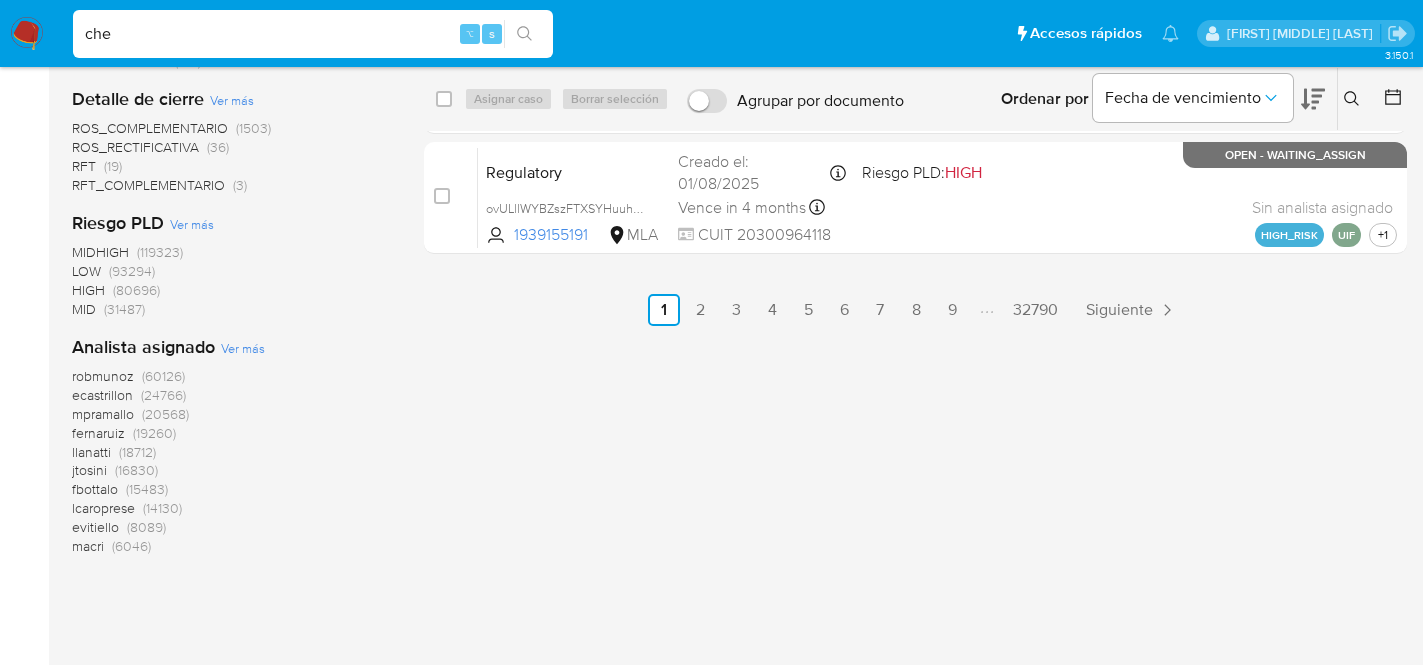 type on "che" 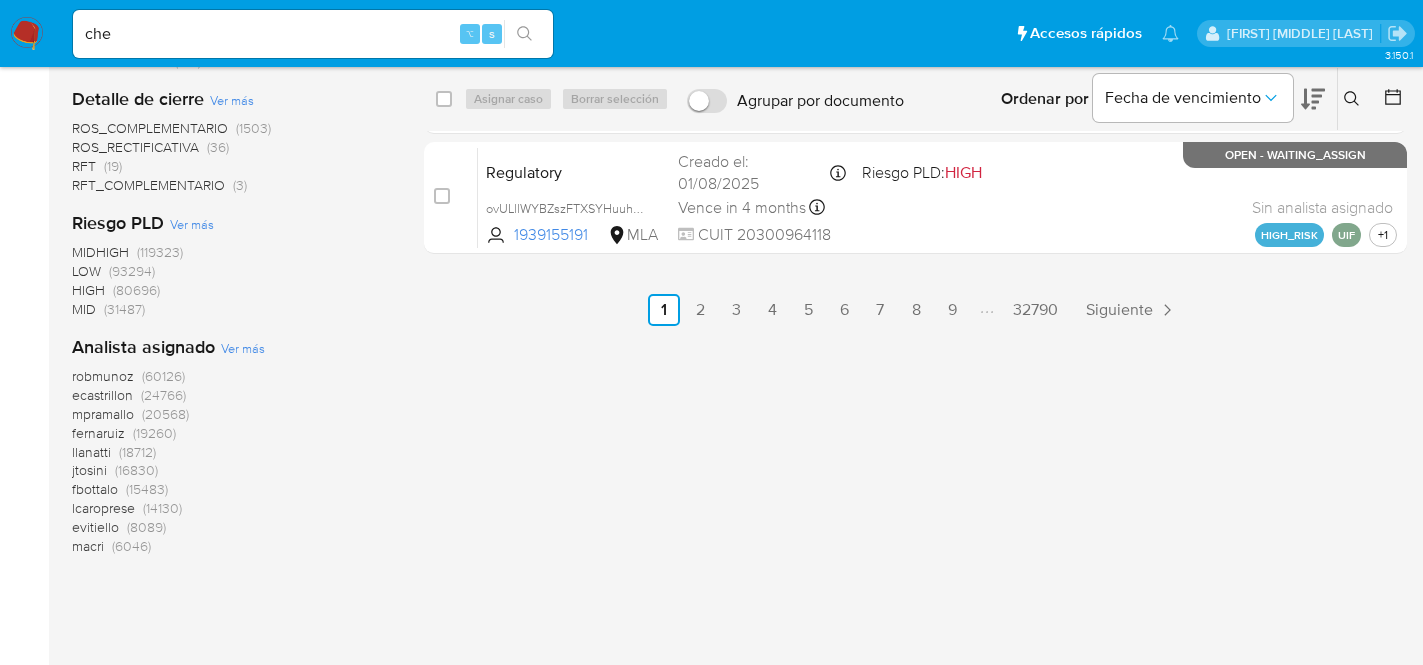 click on "s" at bounding box center [492, 34] 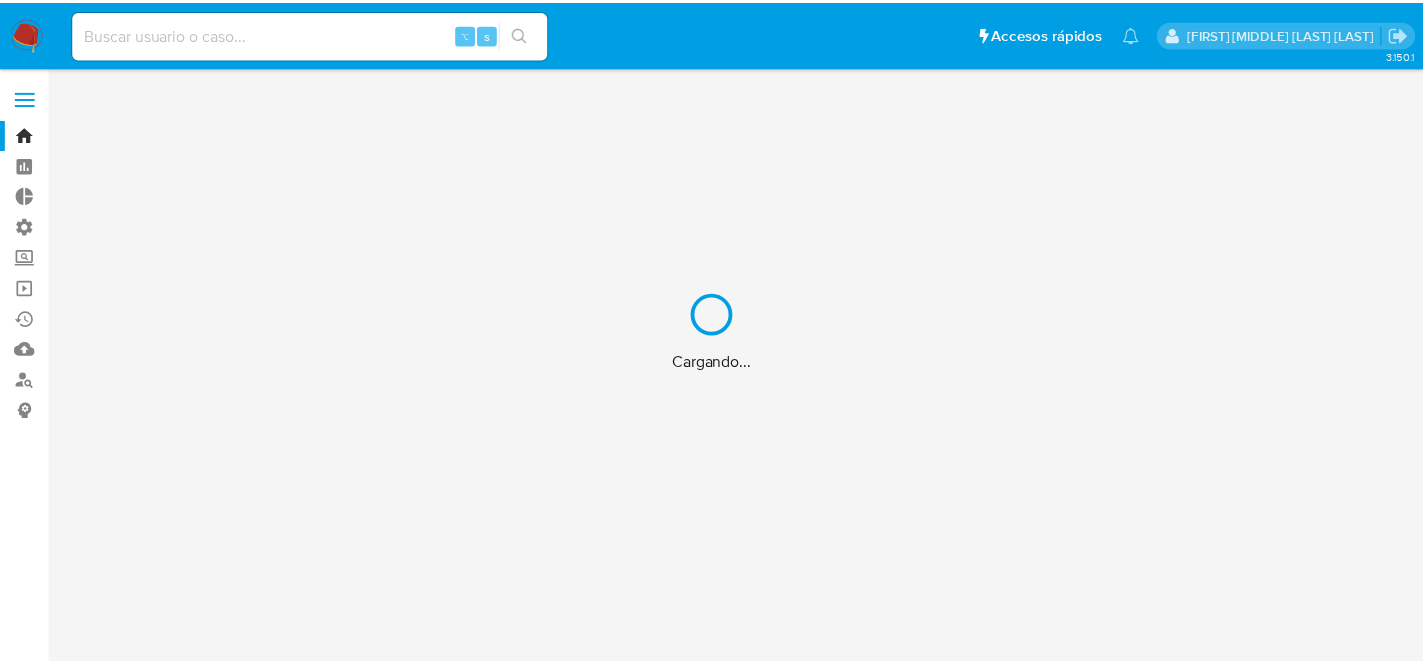 scroll, scrollTop: 0, scrollLeft: 0, axis: both 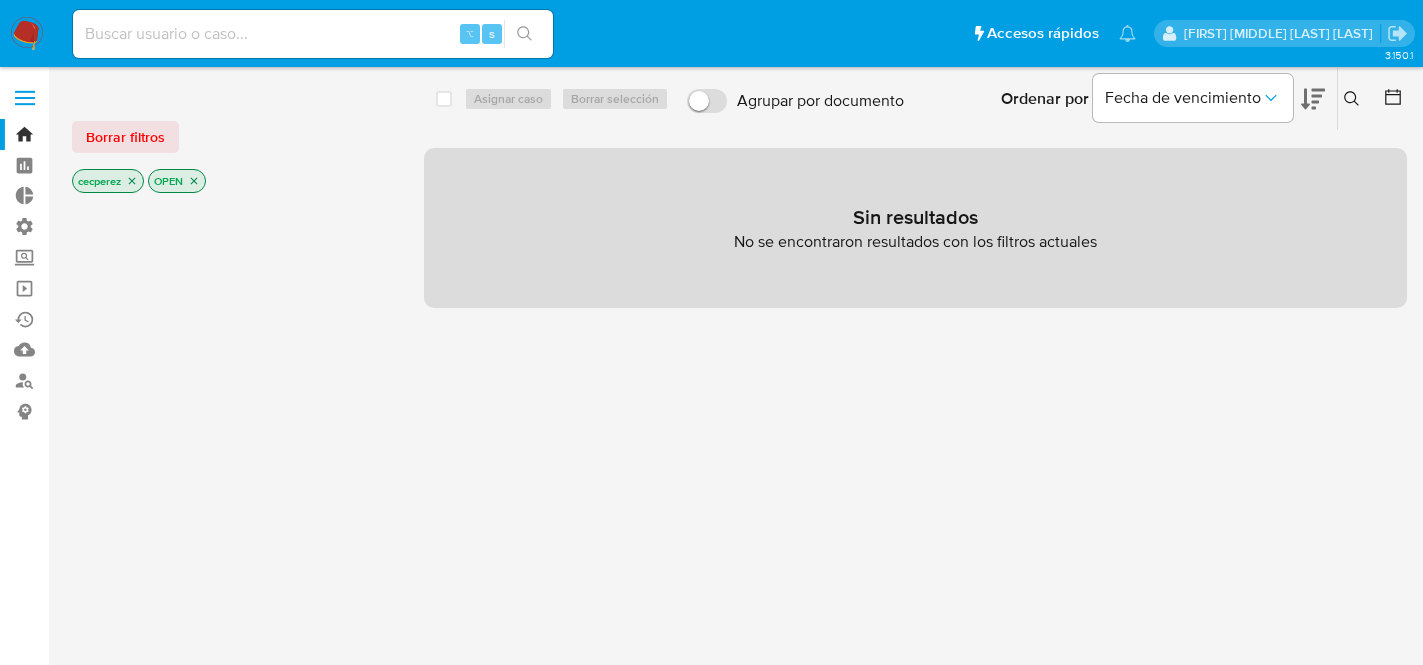 click 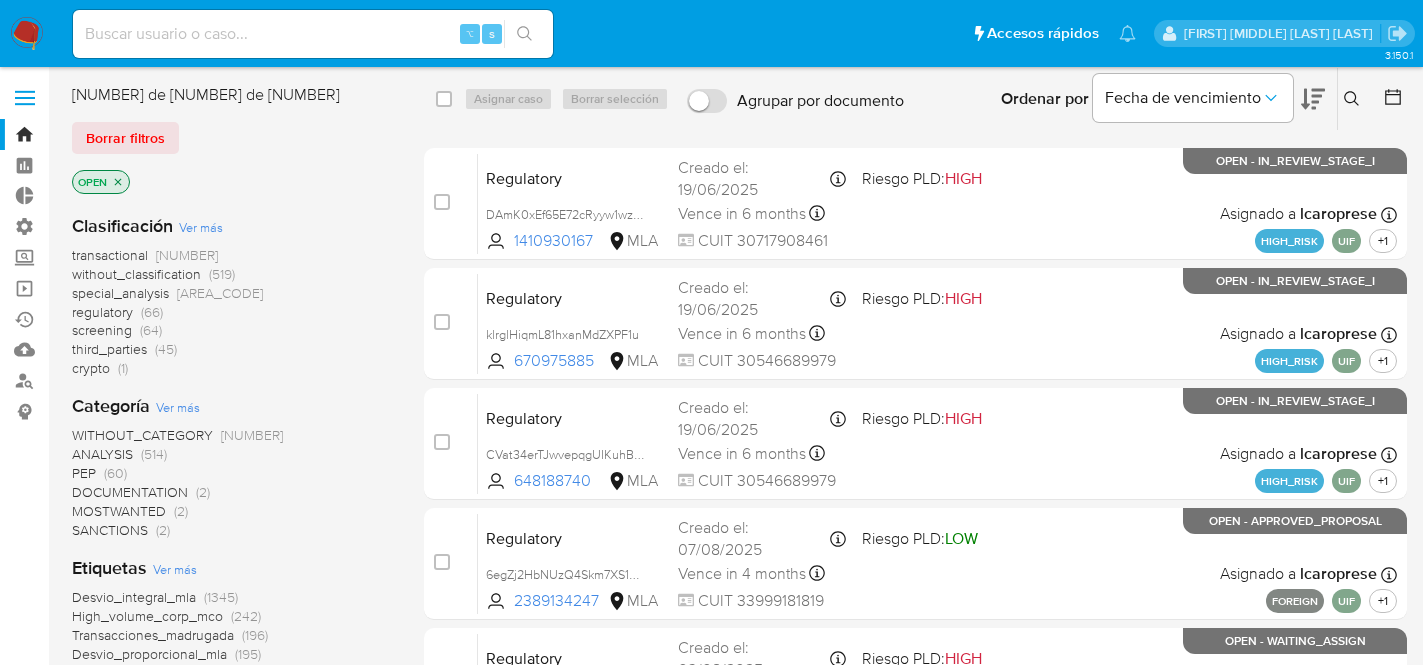 click 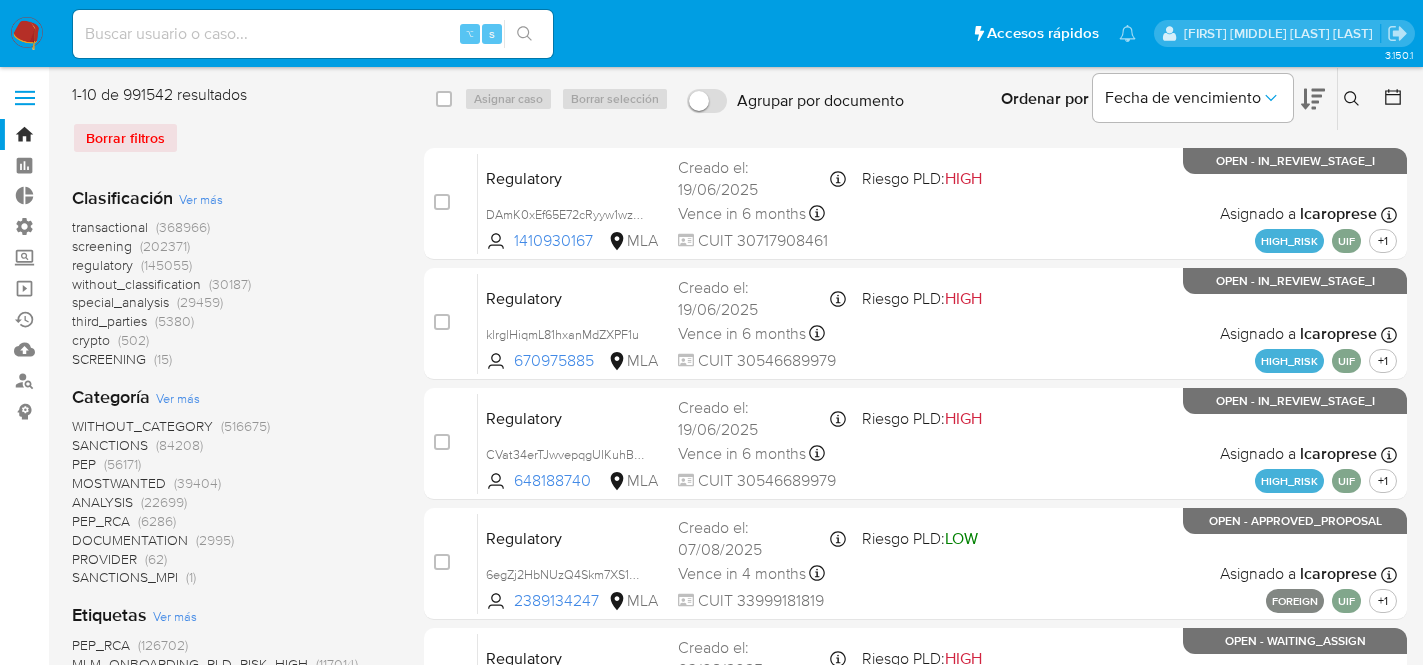 click at bounding box center (313, 34) 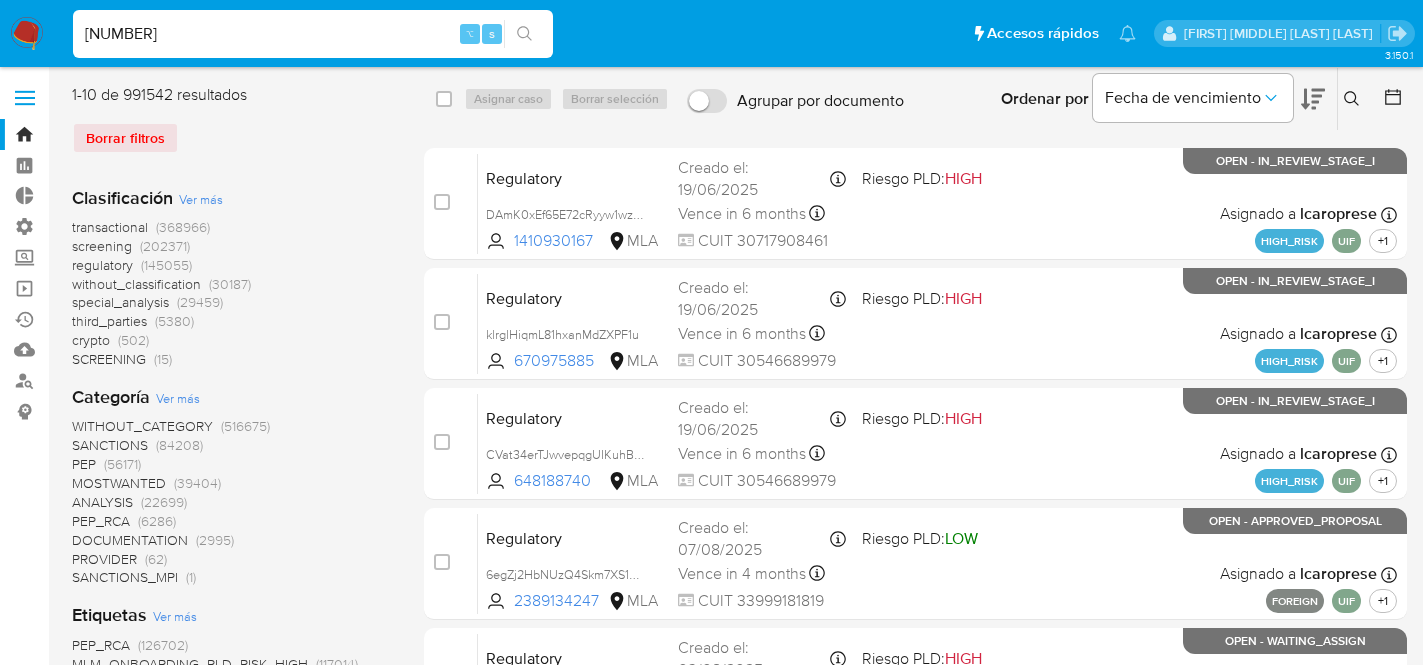 type on "27928818344" 